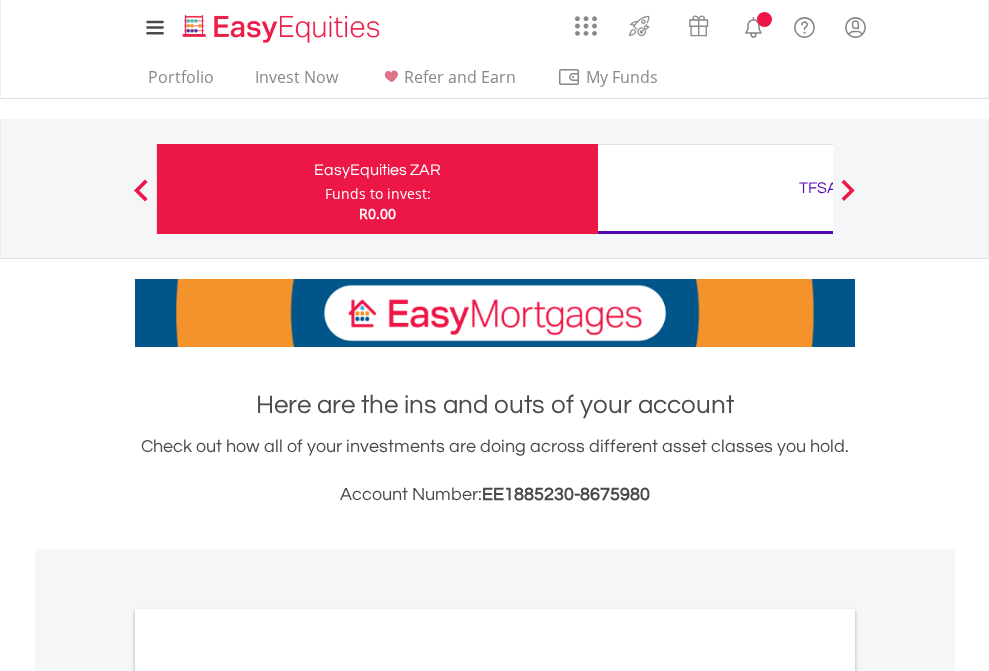 scroll, scrollTop: 0, scrollLeft: 0, axis: both 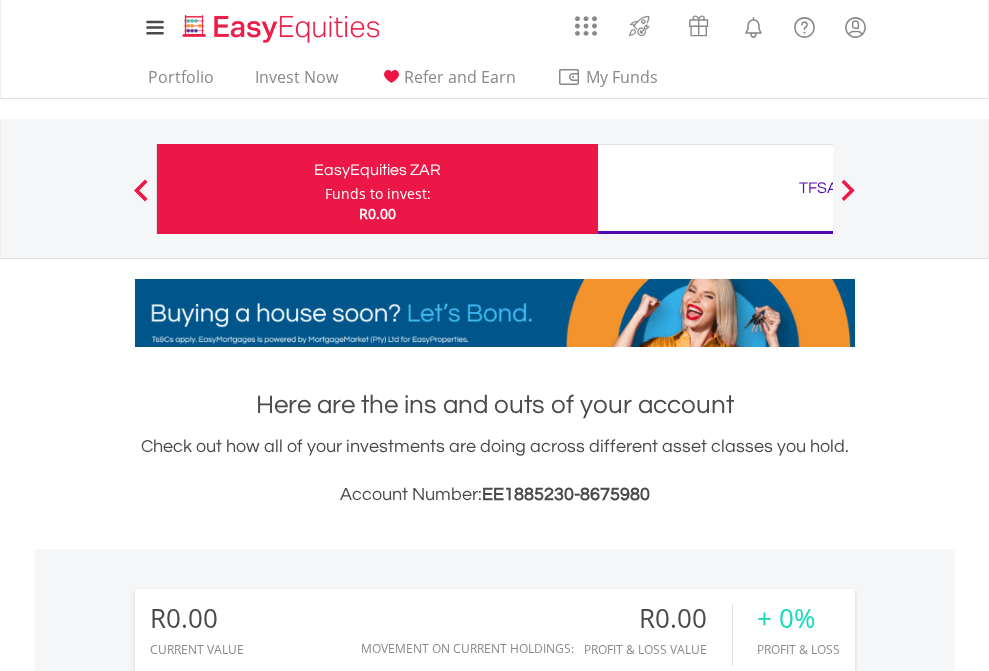 click on "Funds to invest:" at bounding box center (378, 194) 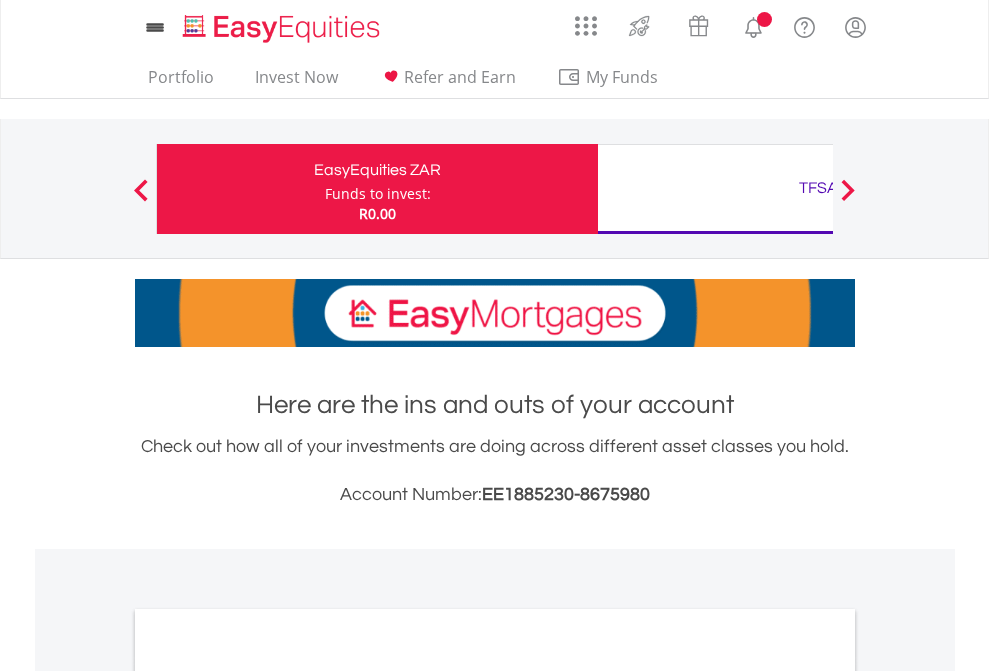scroll, scrollTop: 0, scrollLeft: 0, axis: both 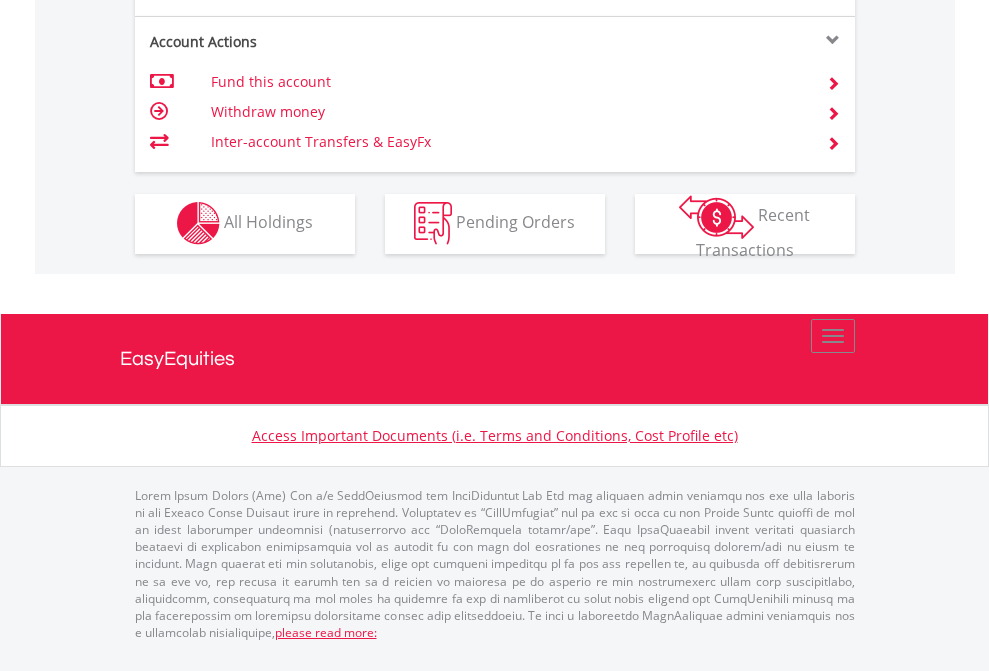 click on "Investment types" at bounding box center (706, -353) 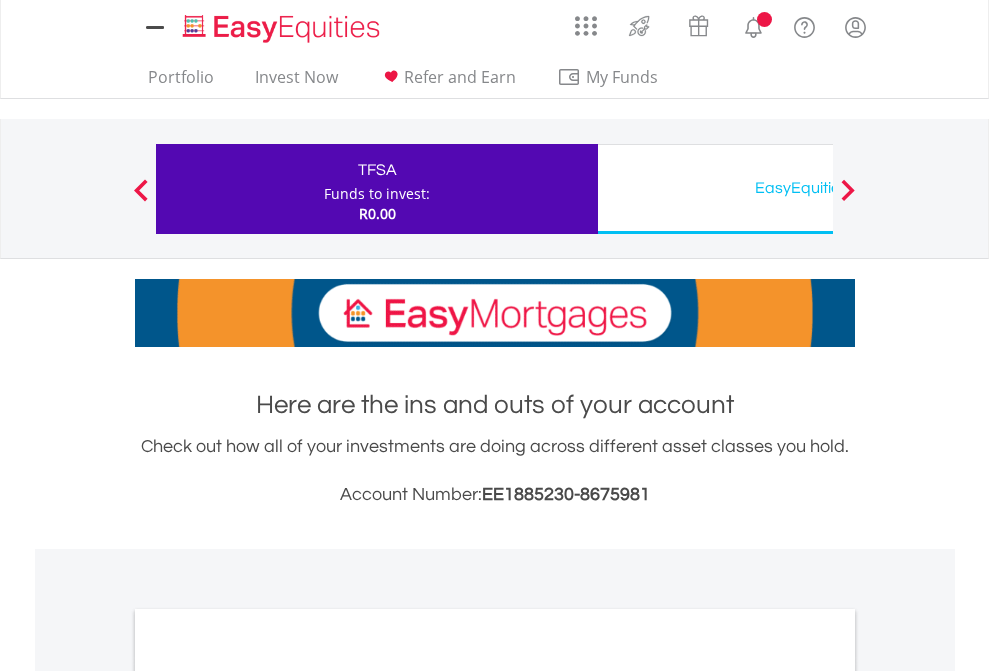 scroll, scrollTop: 0, scrollLeft: 0, axis: both 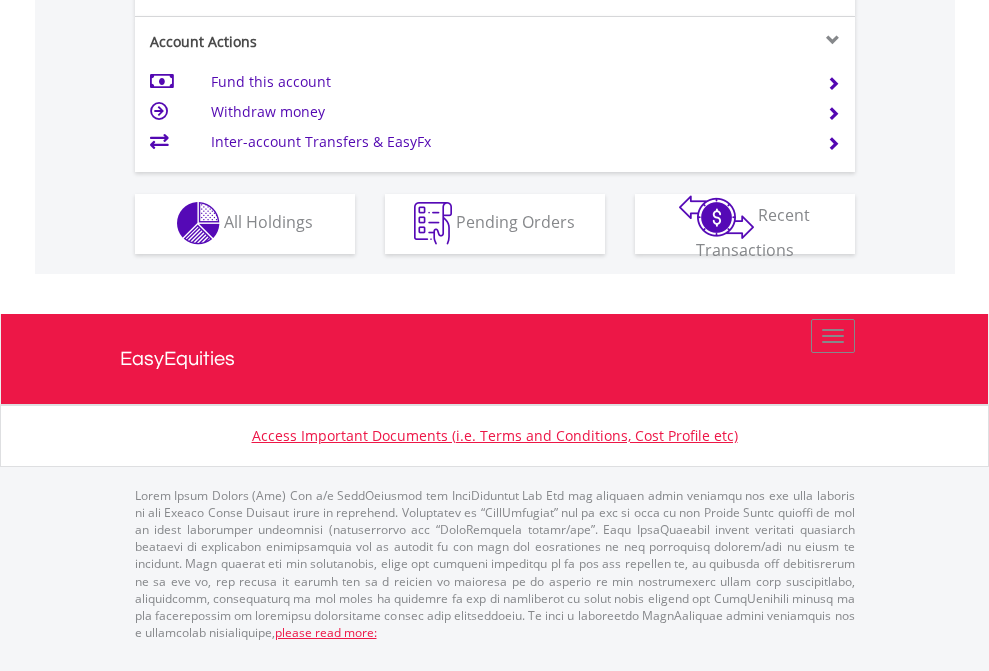 click on "Investment types" at bounding box center [706, -353] 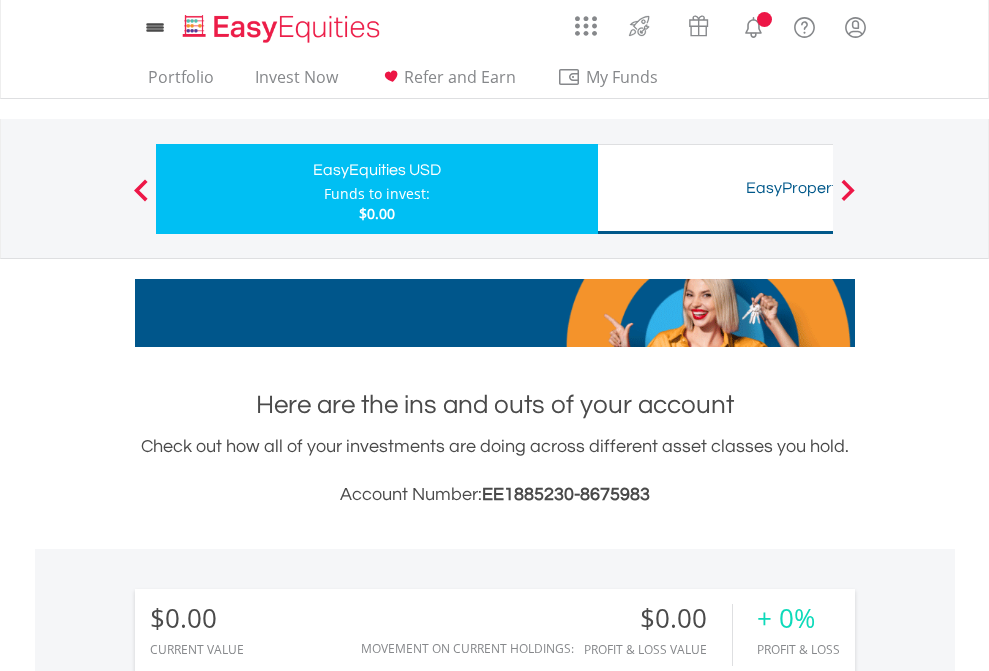 scroll, scrollTop: 0, scrollLeft: 0, axis: both 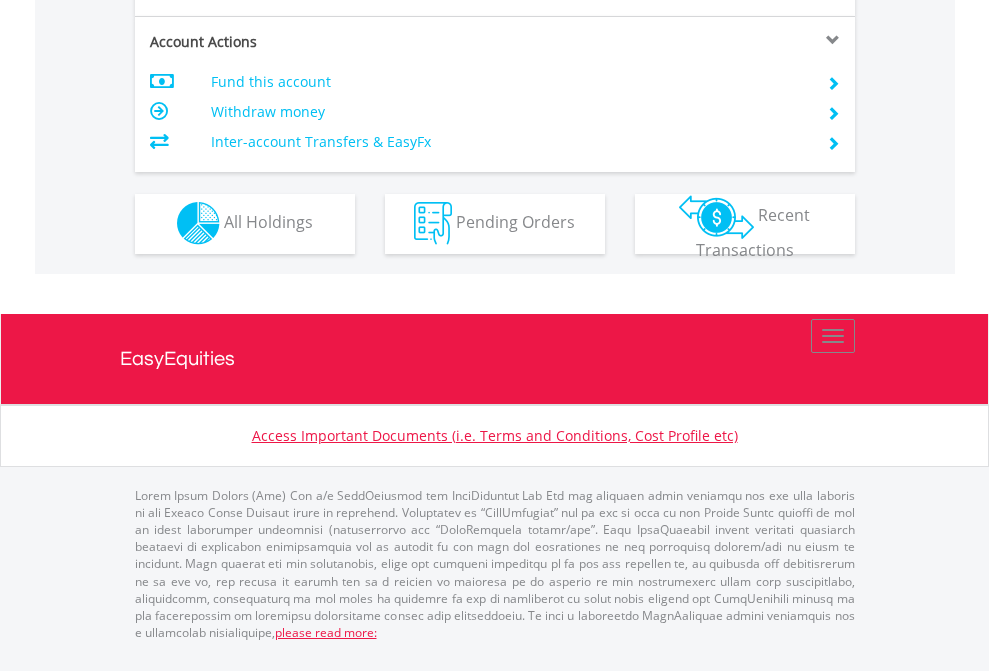 click on "Investment types" at bounding box center [706, -353] 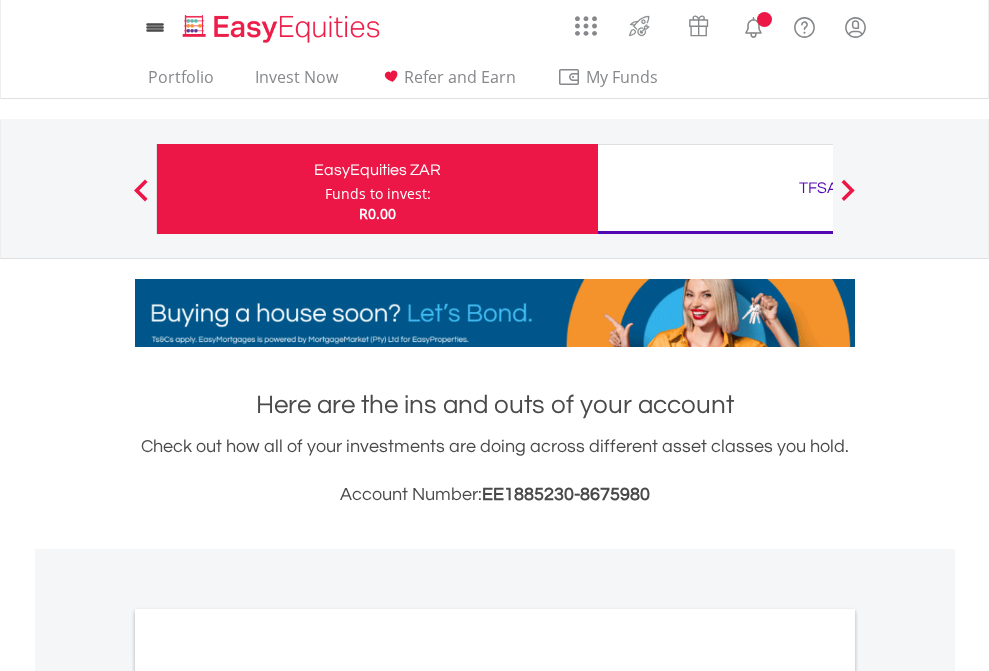 scroll, scrollTop: 0, scrollLeft: 0, axis: both 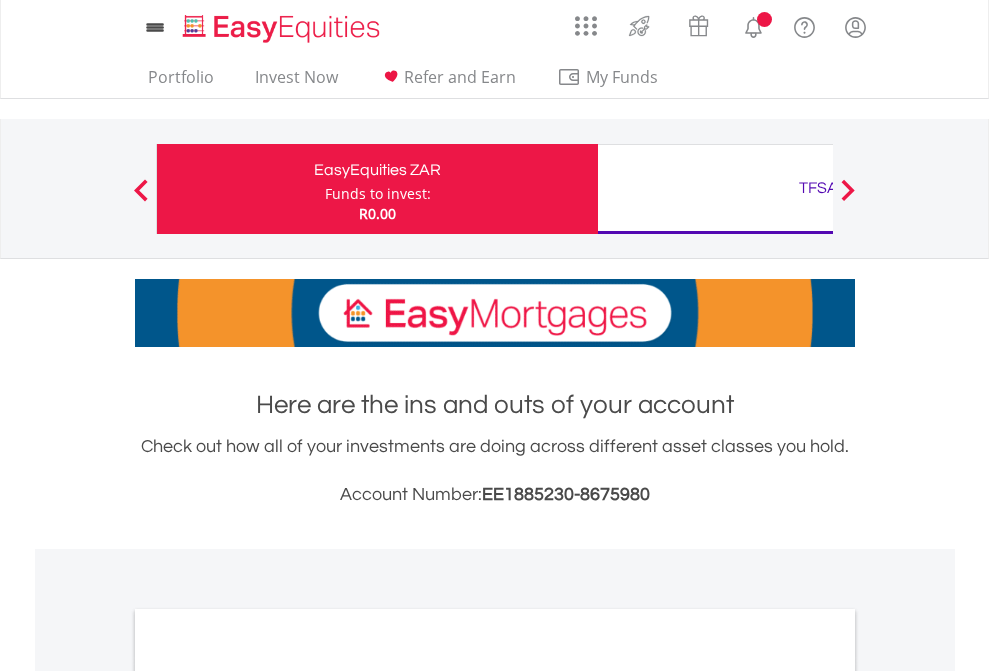 click on "All Holdings" at bounding box center [268, 1096] 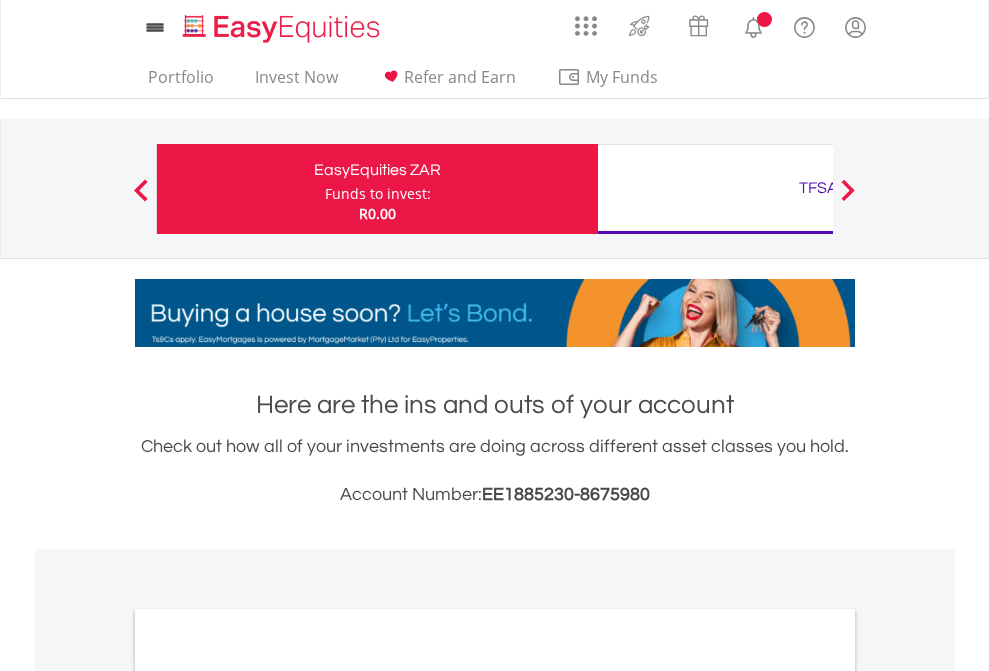 scroll, scrollTop: 1202, scrollLeft: 0, axis: vertical 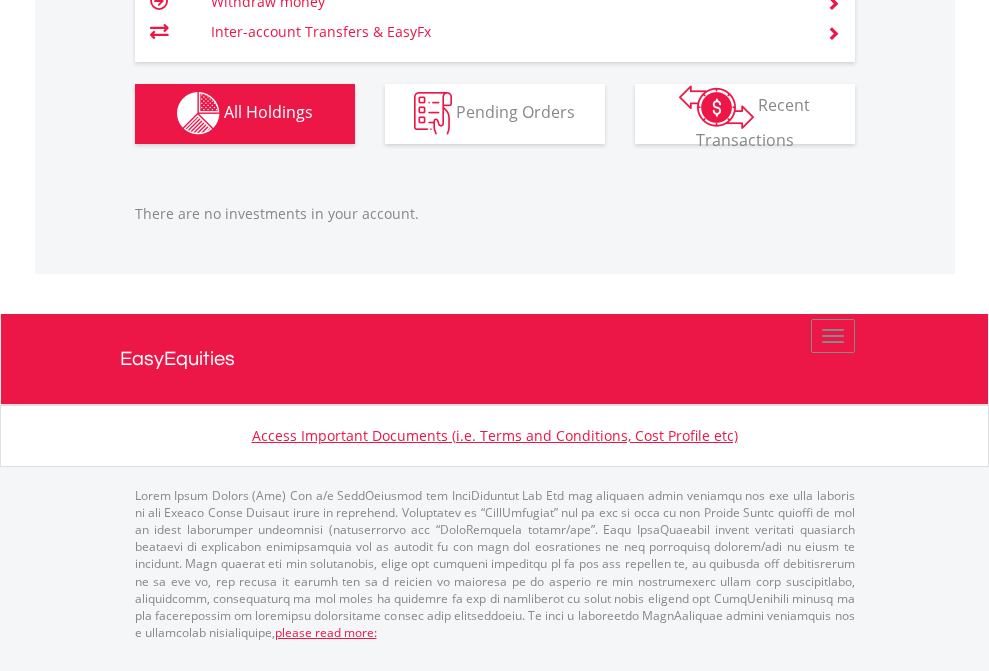 click on "TFSA" at bounding box center (818, -1142) 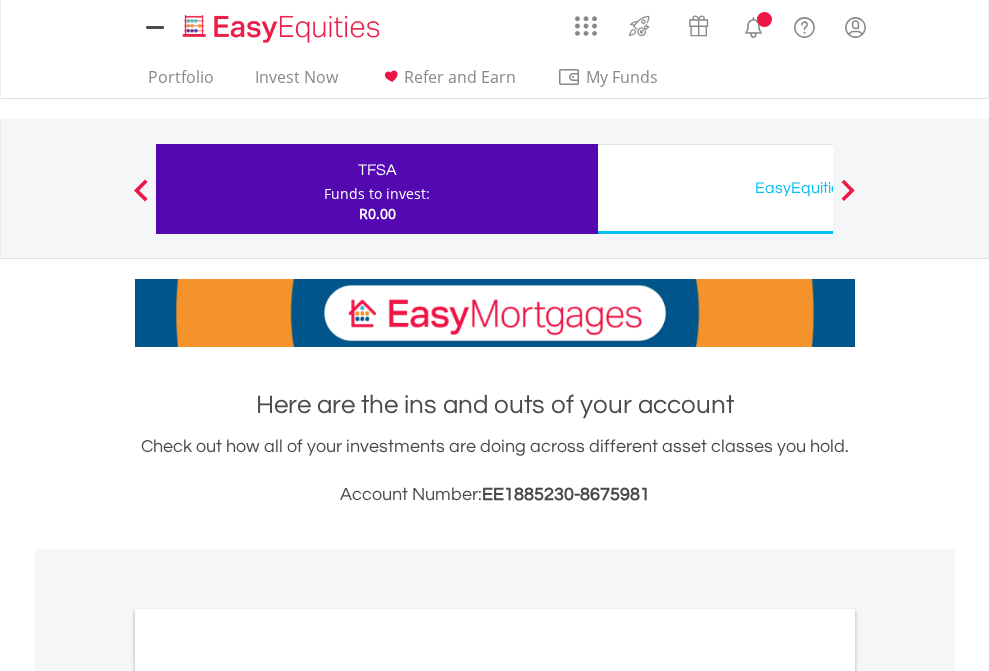 scroll, scrollTop: 0, scrollLeft: 0, axis: both 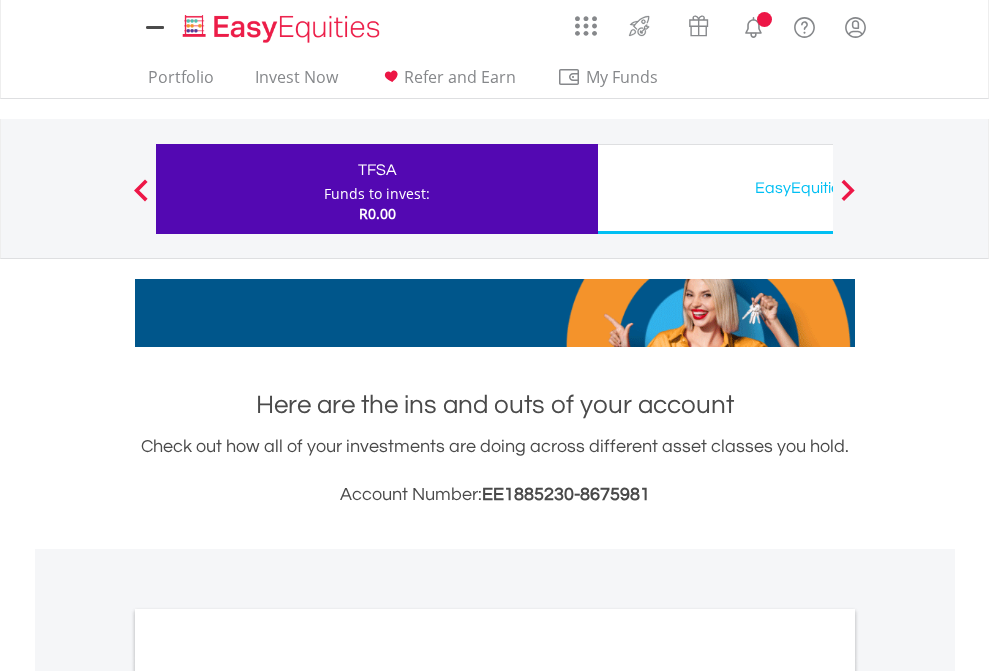 click on "All Holdings" at bounding box center [268, 1096] 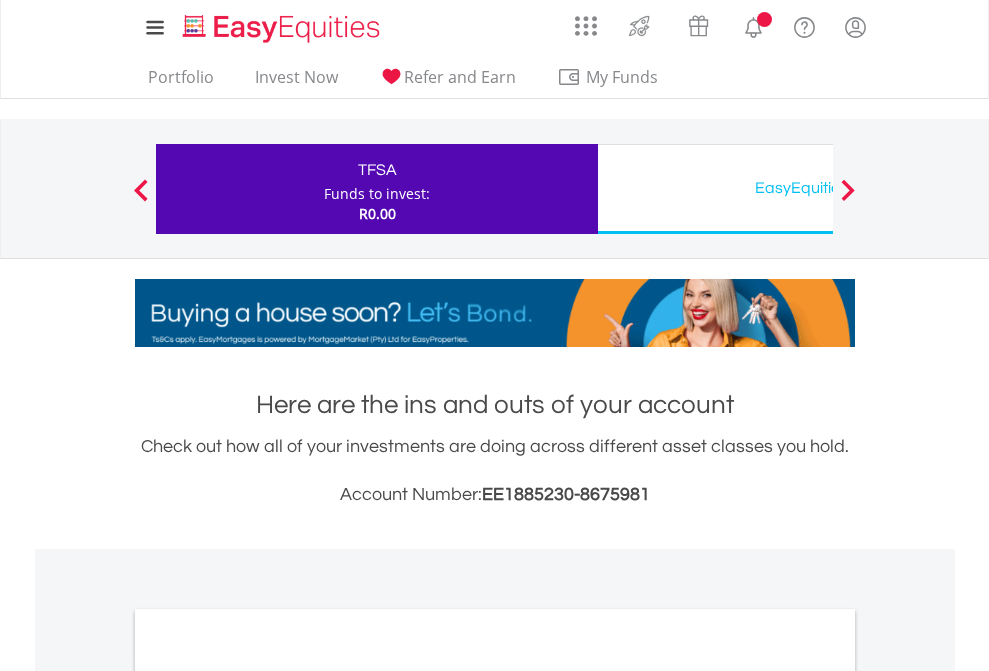 scroll, scrollTop: 1202, scrollLeft: 0, axis: vertical 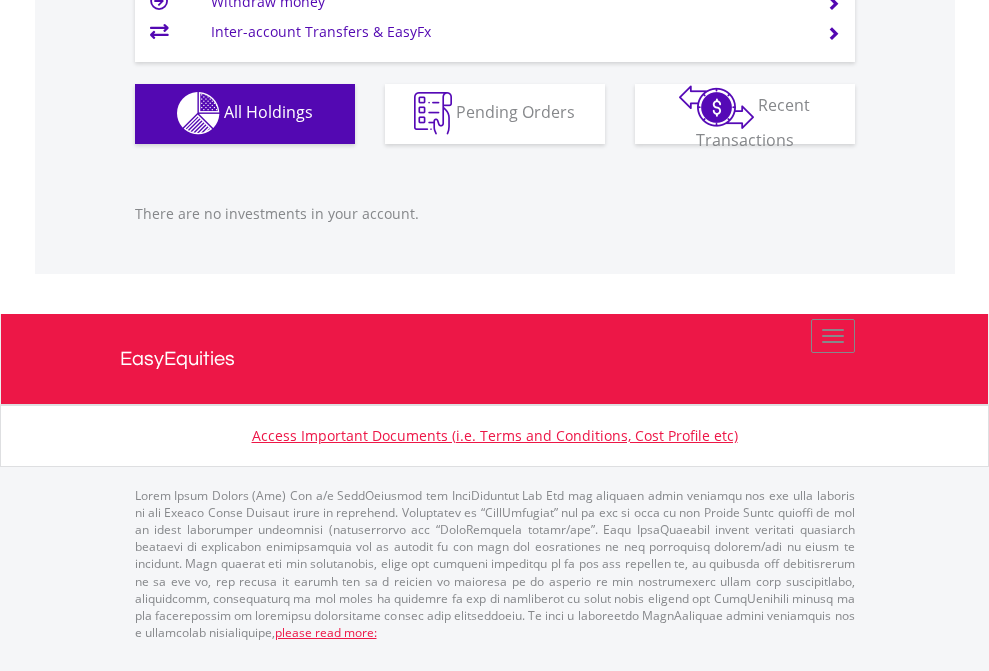 click on "EasyEquities USD" at bounding box center [818, -1142] 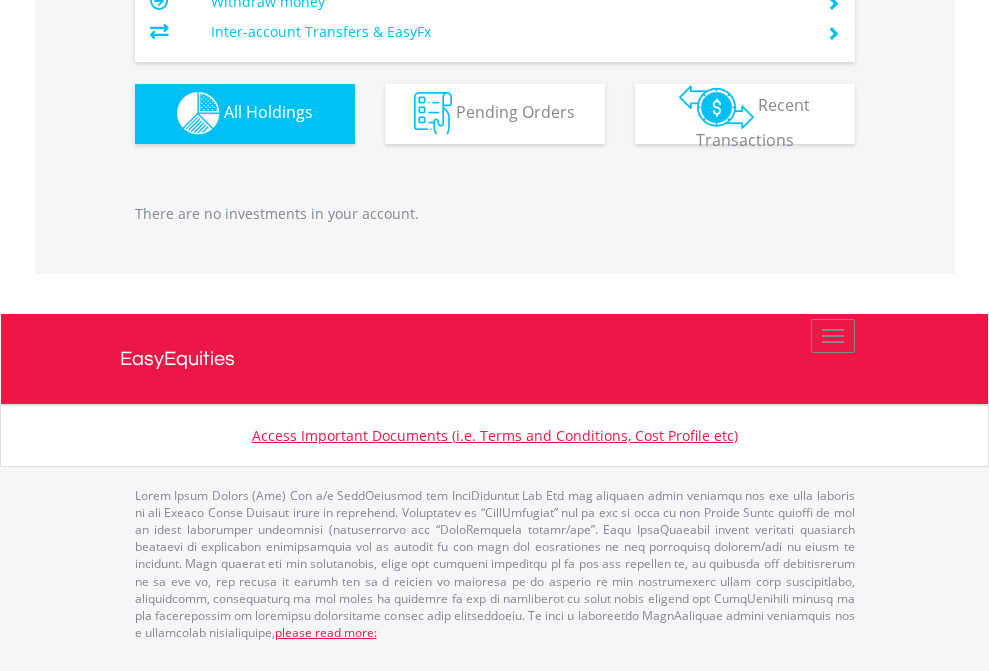 scroll, scrollTop: 1980, scrollLeft: 0, axis: vertical 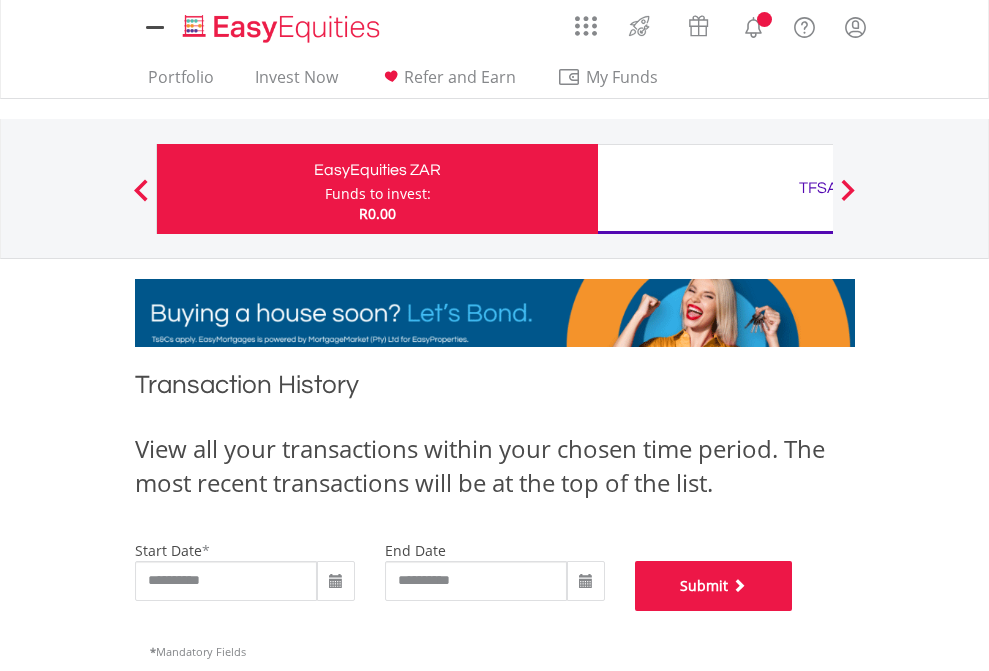 click on "Submit" at bounding box center (714, 586) 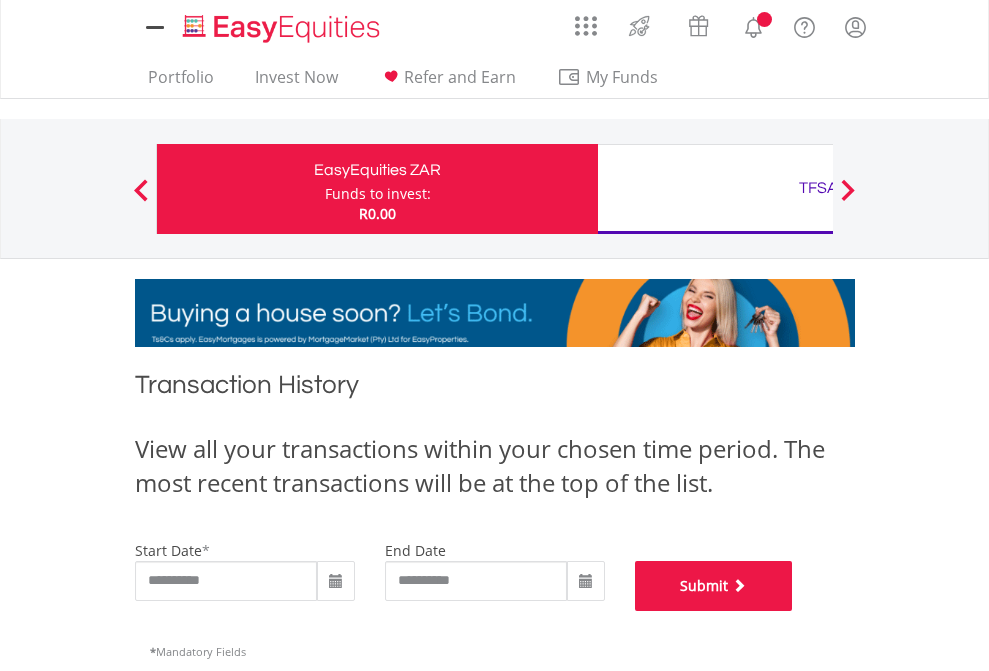 scroll, scrollTop: 811, scrollLeft: 0, axis: vertical 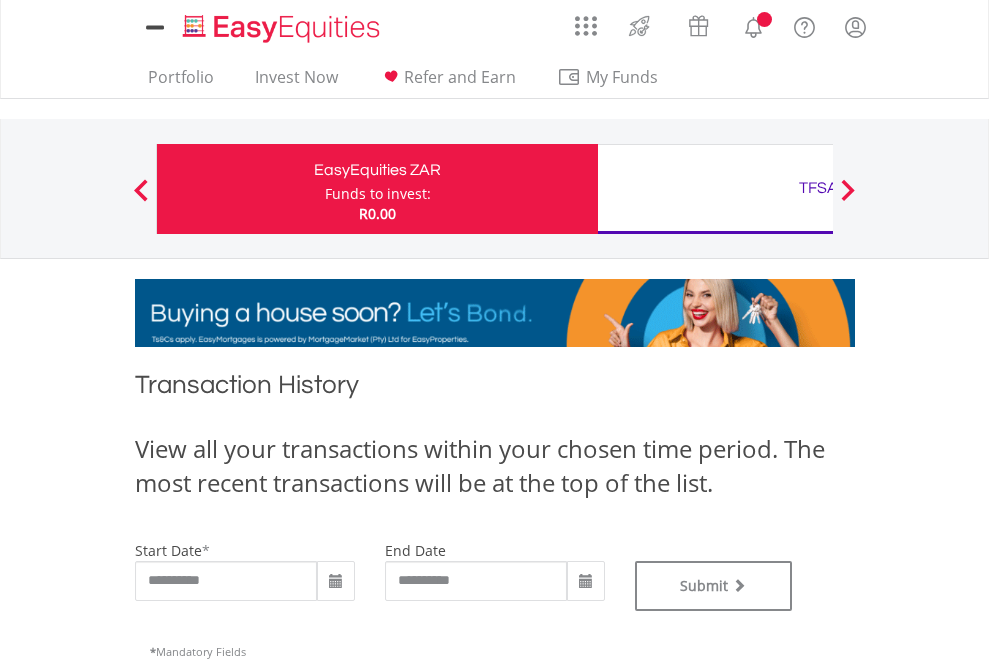 click on "TFSA" at bounding box center [818, 188] 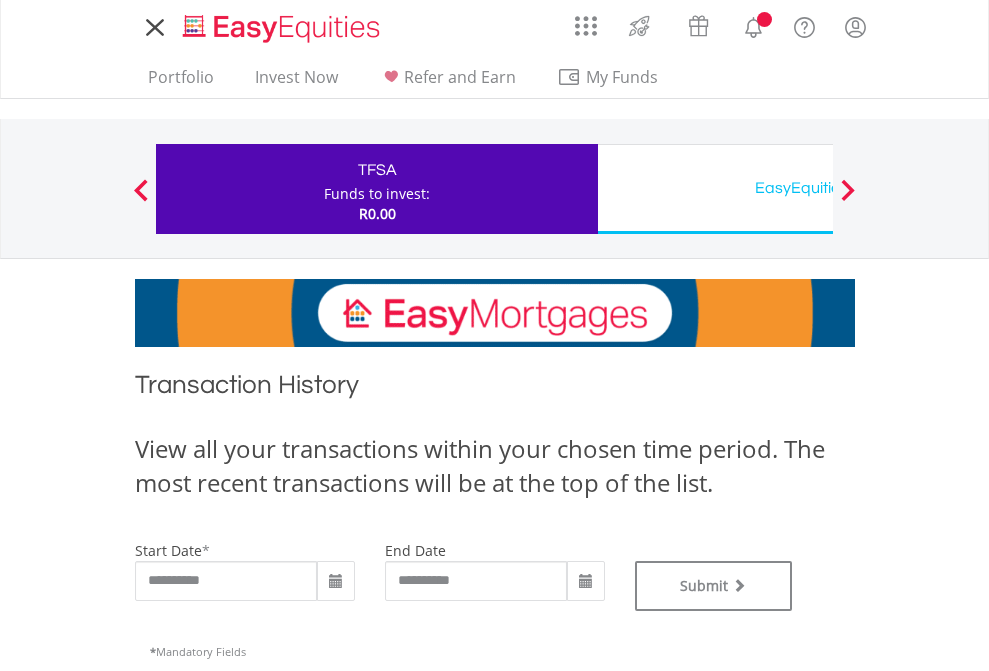 scroll, scrollTop: 0, scrollLeft: 0, axis: both 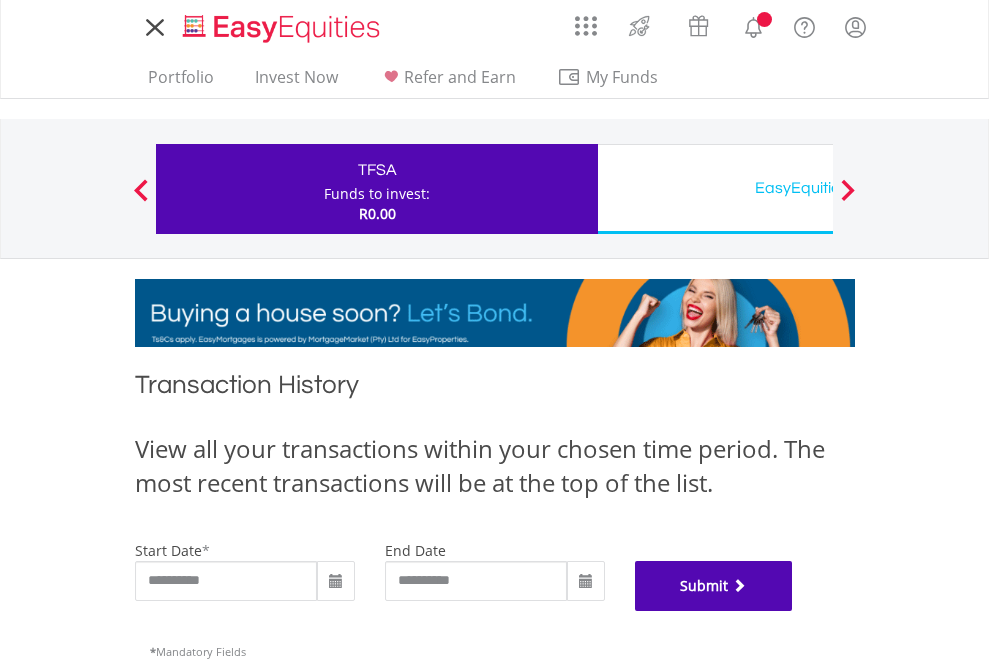 click on "Submit" at bounding box center [714, 586] 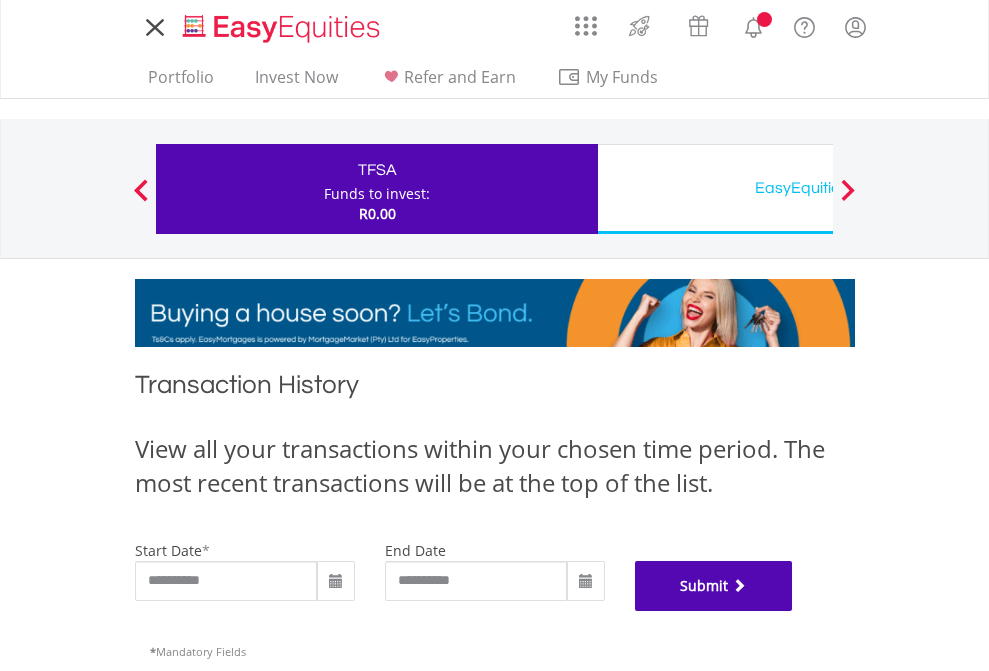 scroll, scrollTop: 811, scrollLeft: 0, axis: vertical 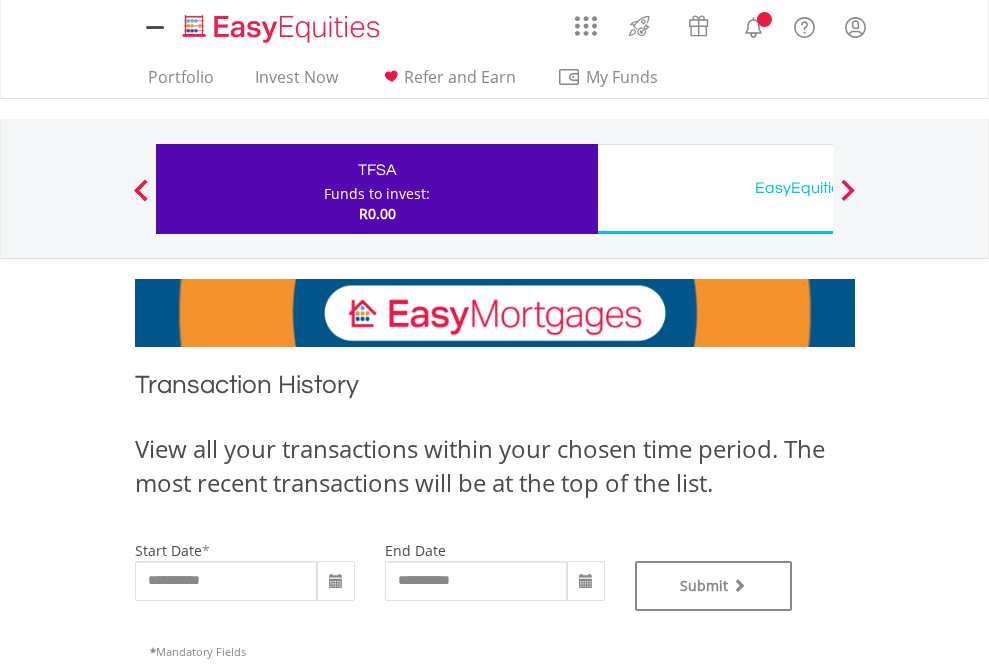 click on "EasyEquities USD" at bounding box center [818, 188] 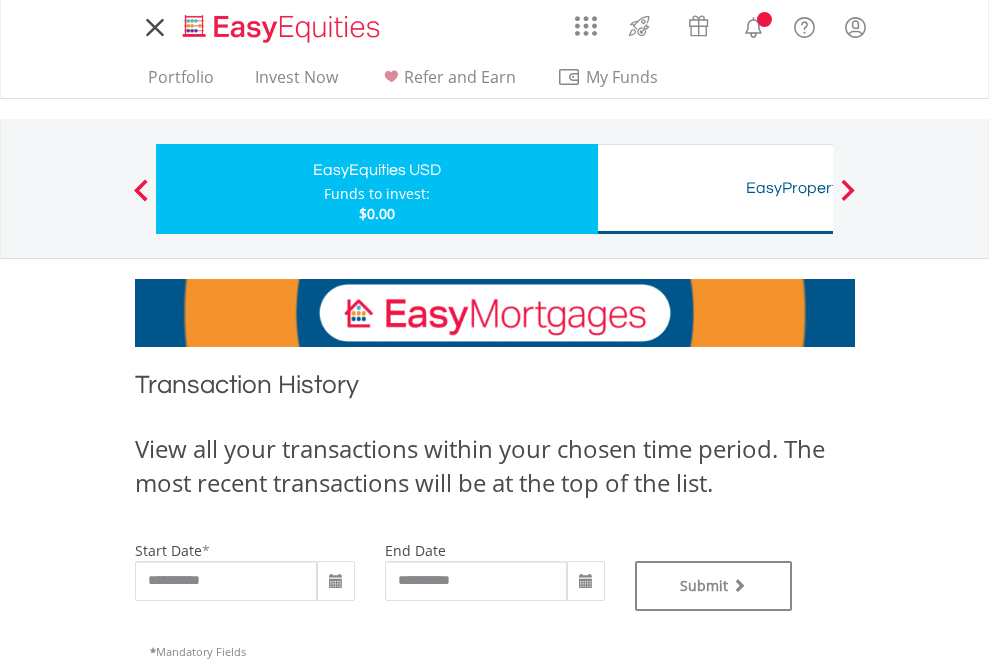 scroll, scrollTop: 0, scrollLeft: 0, axis: both 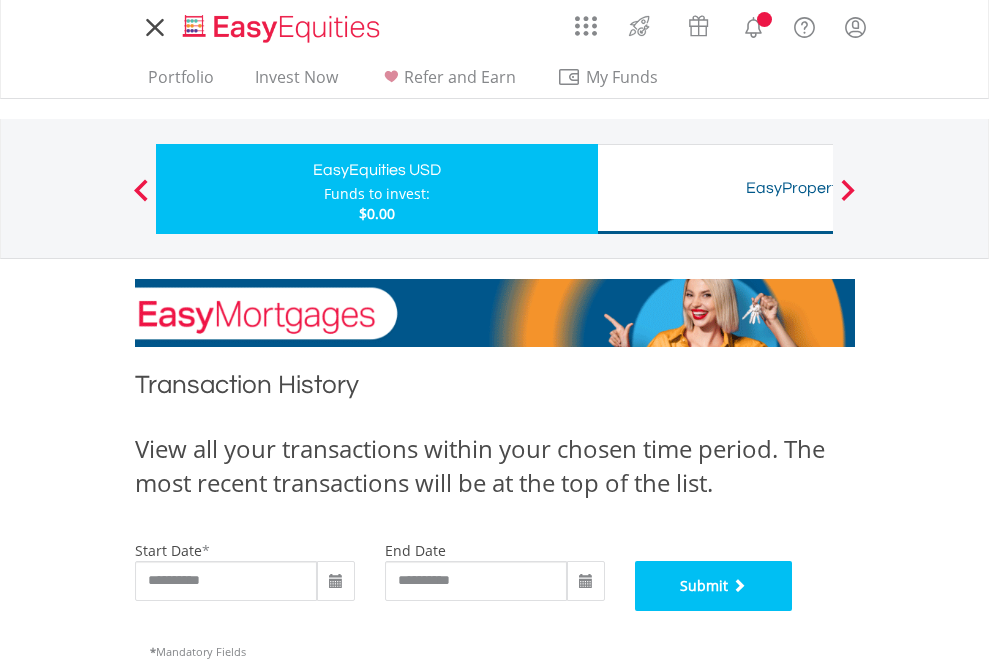 click on "Submit" at bounding box center (714, 586) 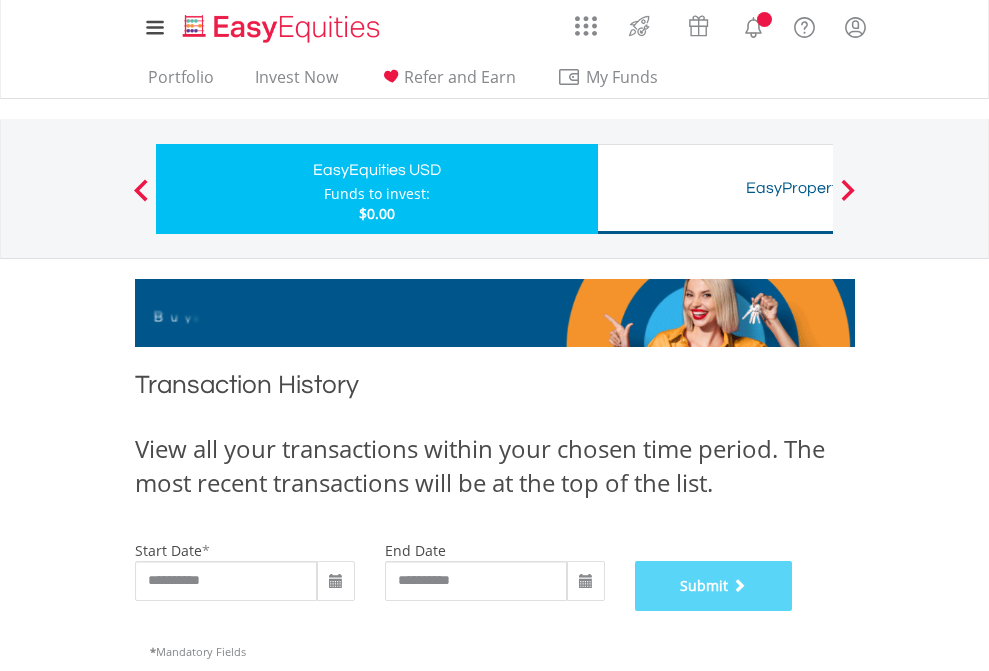 scroll, scrollTop: 811, scrollLeft: 0, axis: vertical 